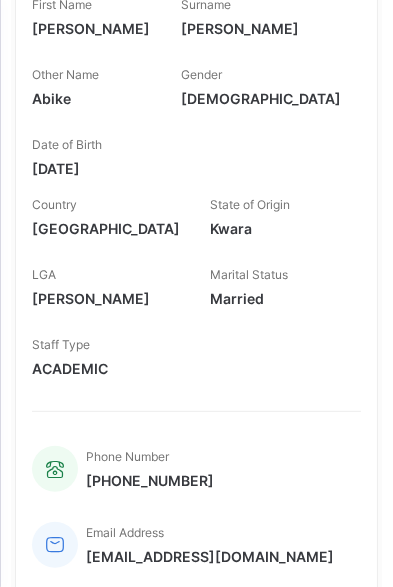 scroll, scrollTop: 0, scrollLeft: 0, axis: both 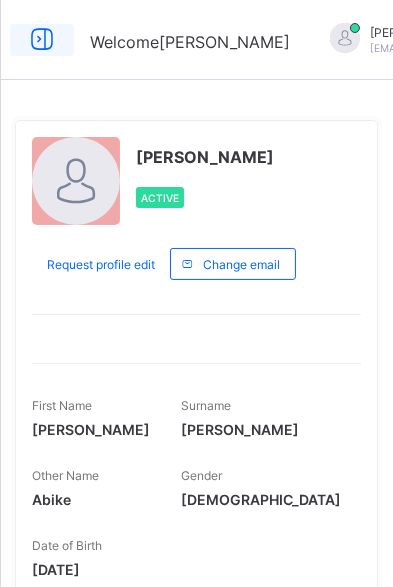 click at bounding box center [42, 39] 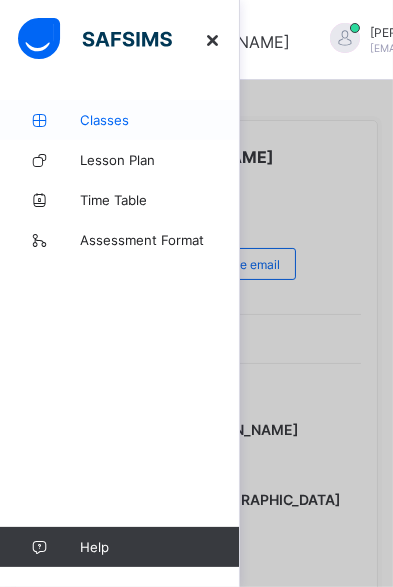 click on "Classes" at bounding box center [160, 120] 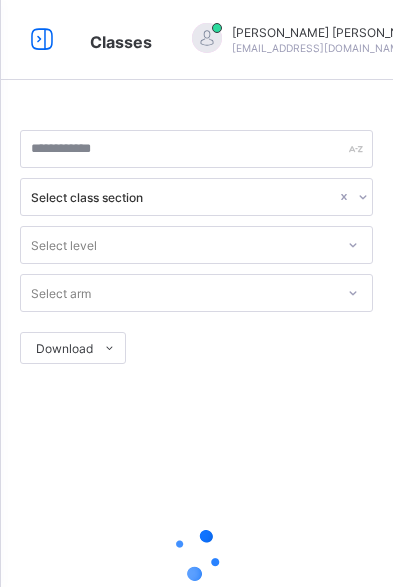 scroll, scrollTop: 0, scrollLeft: 0, axis: both 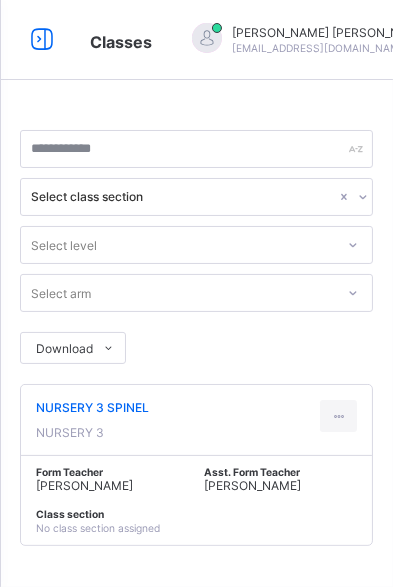 click on "NURSERY 3   SPINEL" at bounding box center [92, 407] 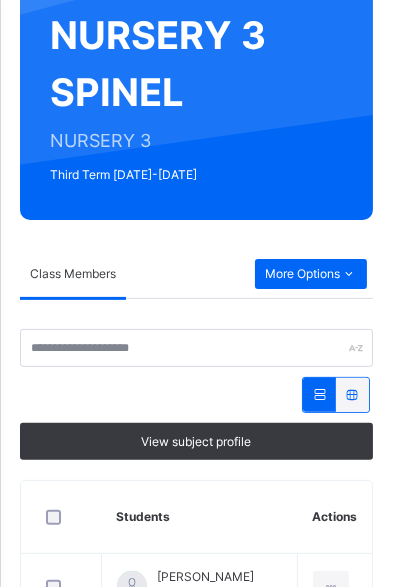 scroll, scrollTop: 189, scrollLeft: 0, axis: vertical 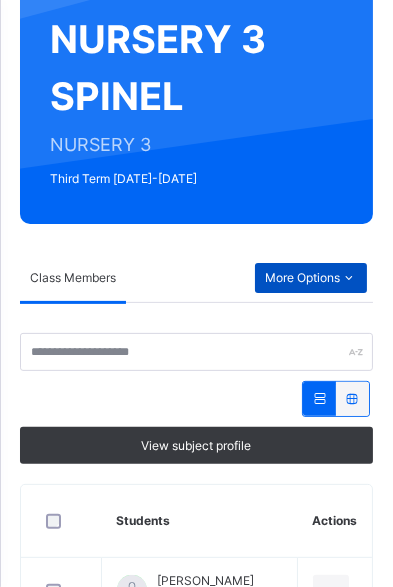 click on "More Options" at bounding box center (311, 278) 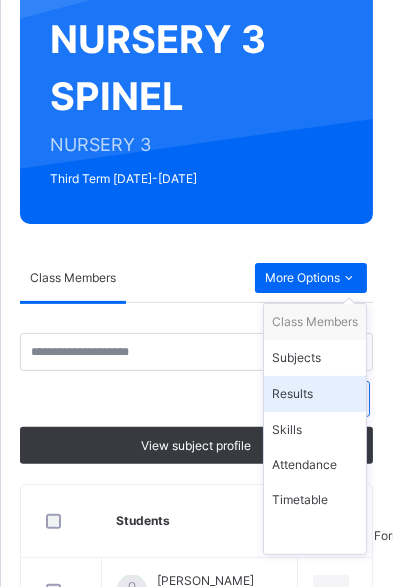 click on "Results" at bounding box center (315, 394) 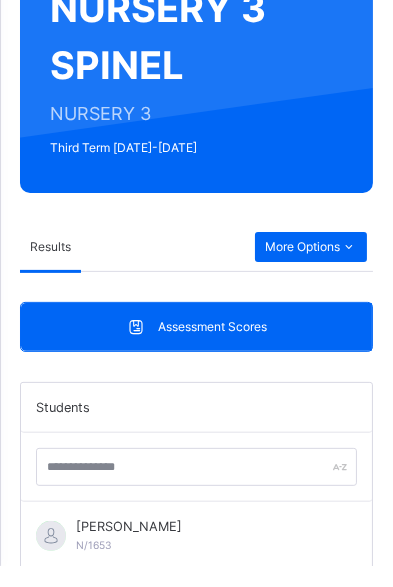 scroll, scrollTop: 273, scrollLeft: 0, axis: vertical 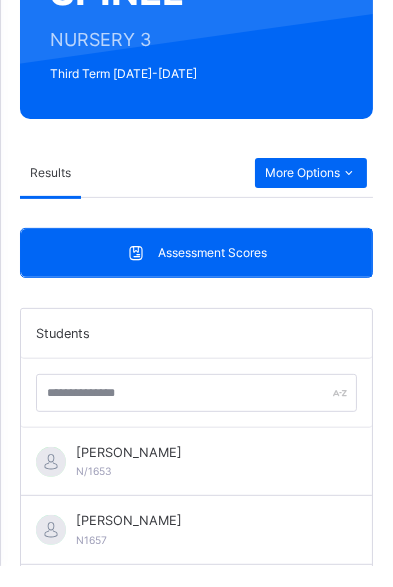 click on "[PERSON_NAME]" at bounding box center (129, 473) 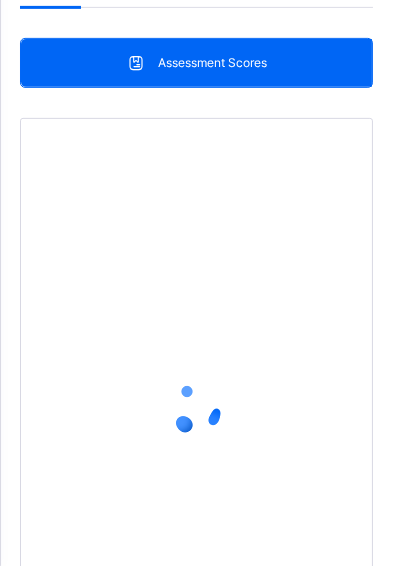 scroll, scrollTop: 639, scrollLeft: 0, axis: vertical 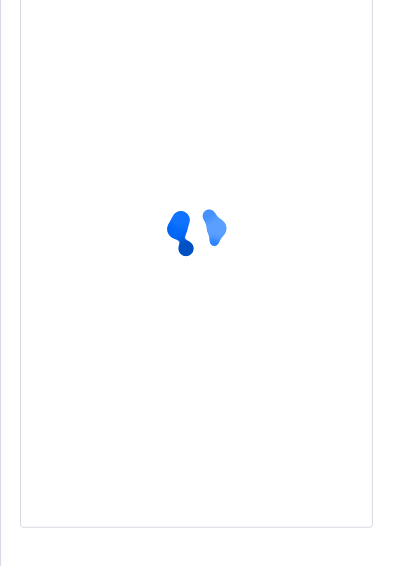 click at bounding box center (196, 253) 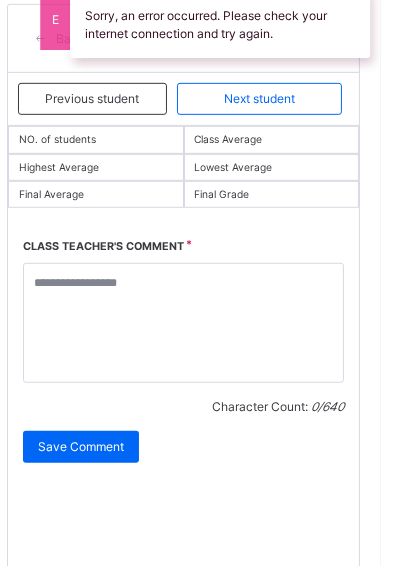 scroll, scrollTop: 481, scrollLeft: 0, axis: vertical 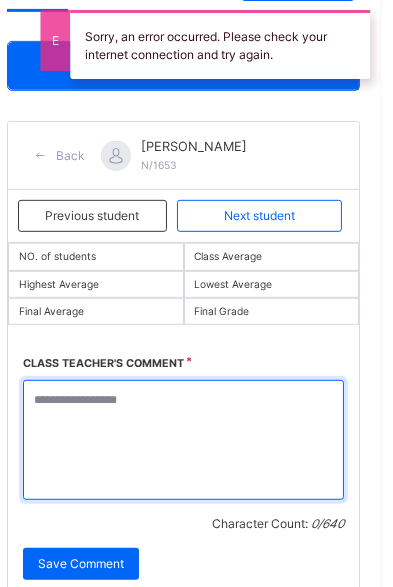 click at bounding box center [196, 440] 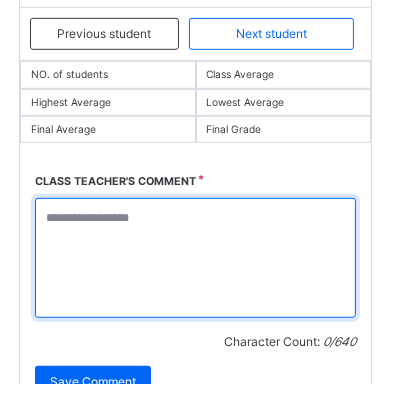 scroll, scrollTop: 675, scrollLeft: 0, axis: vertical 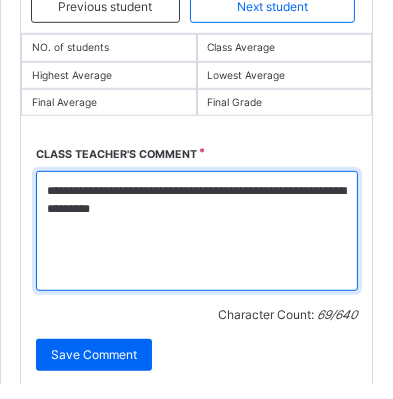 click on "**********" at bounding box center [197, 246] 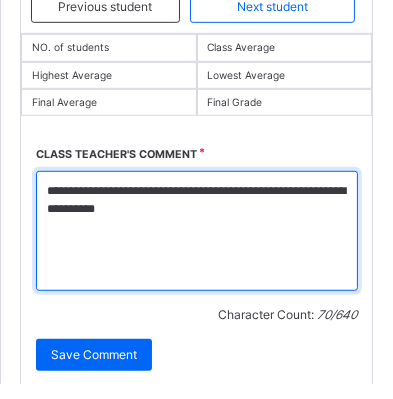 click on "**********" at bounding box center [197, 246] 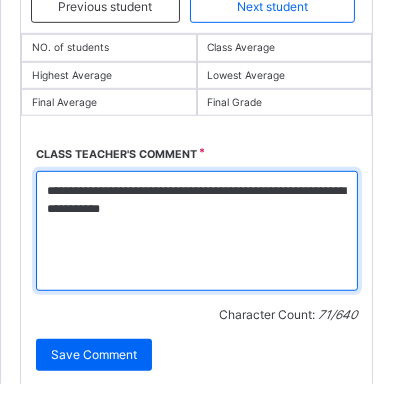 click on "**********" at bounding box center (197, 246) 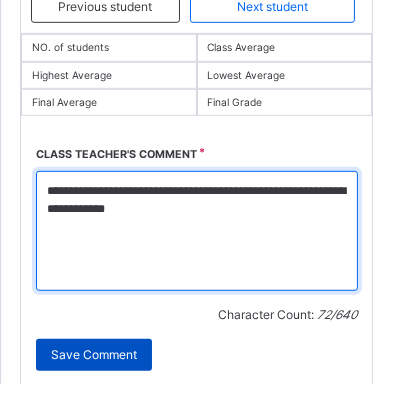 type on "**********" 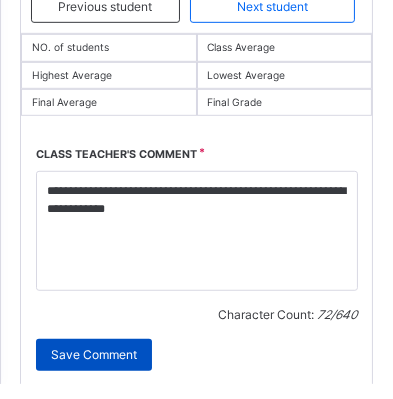 click on "Save Comment" at bounding box center [94, 370] 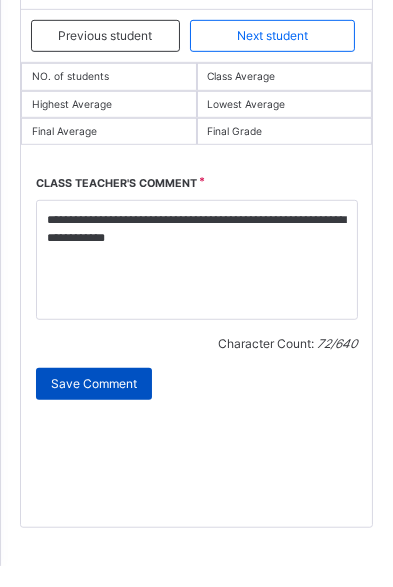 scroll, scrollTop: 643, scrollLeft: 0, axis: vertical 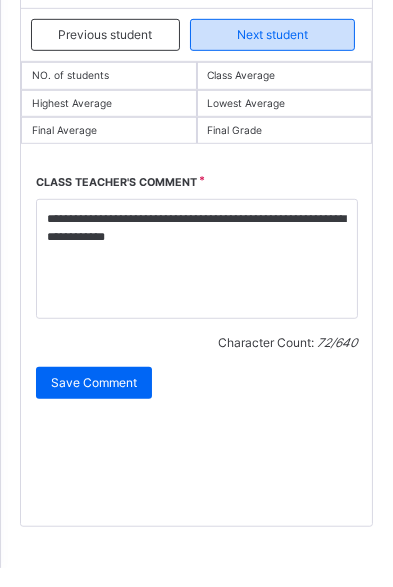 click on "Next student" at bounding box center (273, 54) 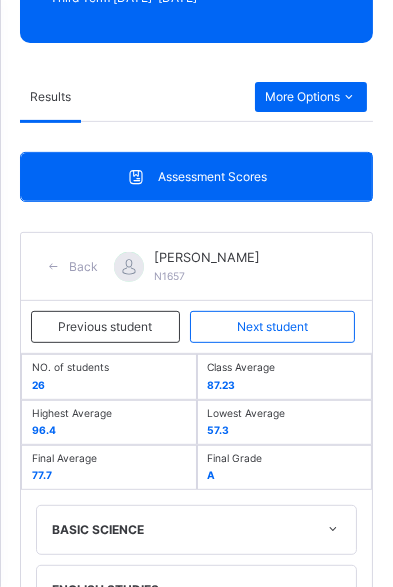 scroll, scrollTop: 1068, scrollLeft: 0, axis: vertical 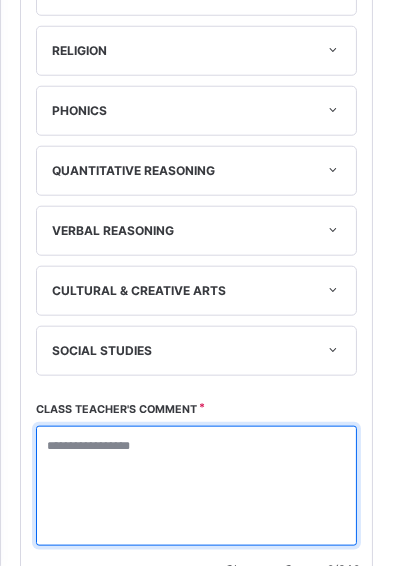 click at bounding box center (196, 507) 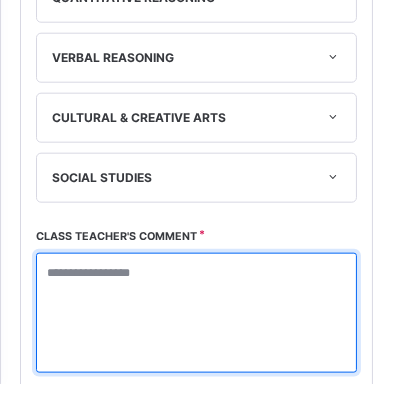scroll, scrollTop: 1323, scrollLeft: 0, axis: vertical 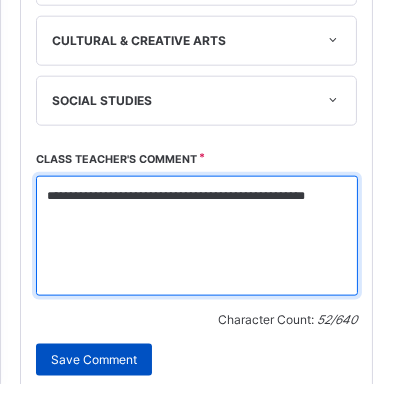type on "**********" 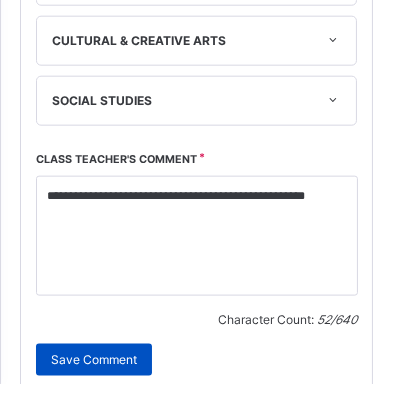 click on "Save Comment" at bounding box center [94, 375] 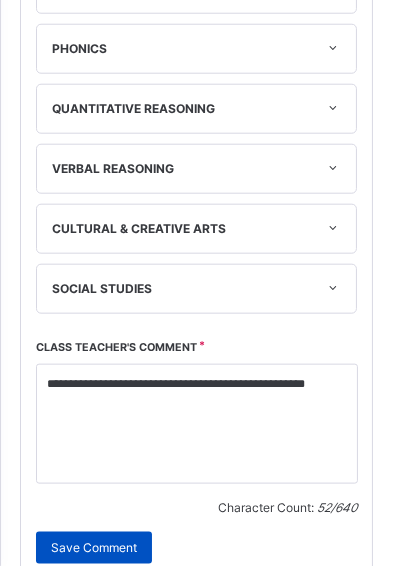scroll, scrollTop: 1133, scrollLeft: 0, axis: vertical 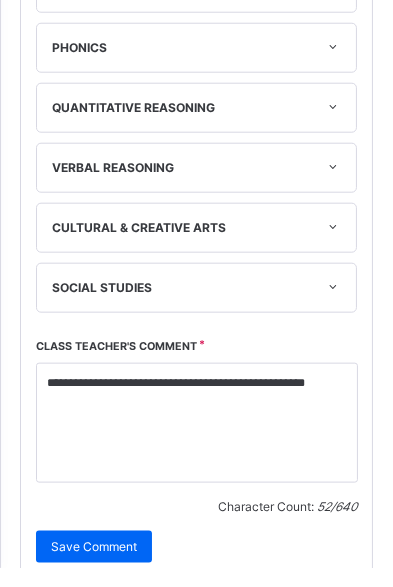 click on "Next student" at bounding box center [273, -436] 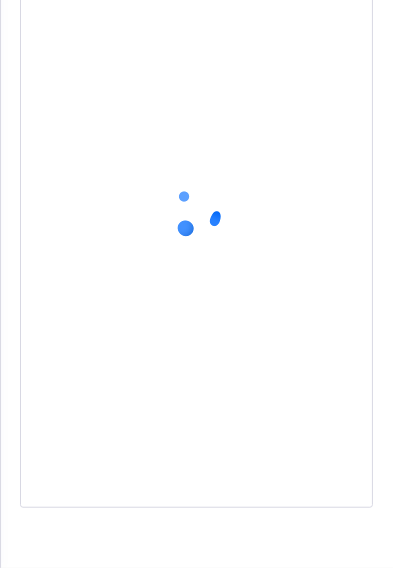 scroll, scrollTop: 299, scrollLeft: 0, axis: vertical 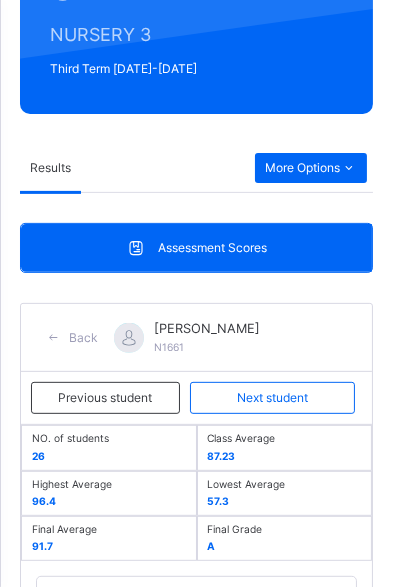 click at bounding box center [196, 1276] 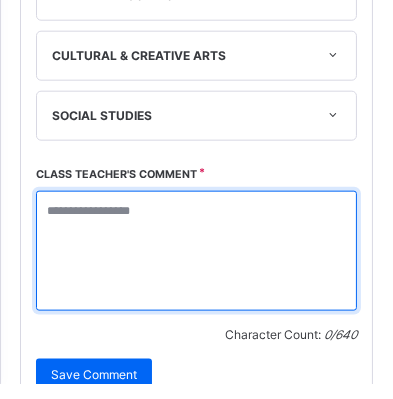 scroll, scrollTop: 1343, scrollLeft: 0, axis: vertical 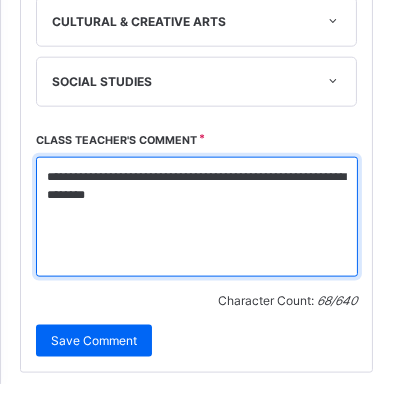 click on "**********" at bounding box center (197, 232) 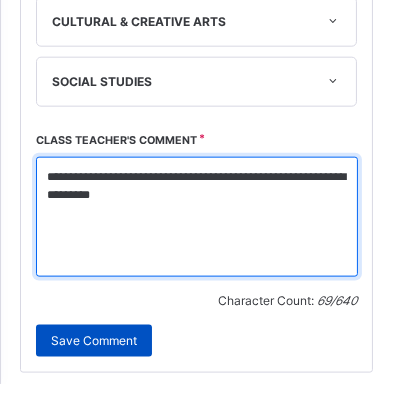 type on "**********" 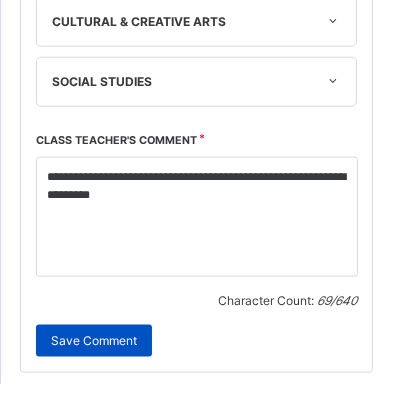 click on "Save Comment" at bounding box center (94, 356) 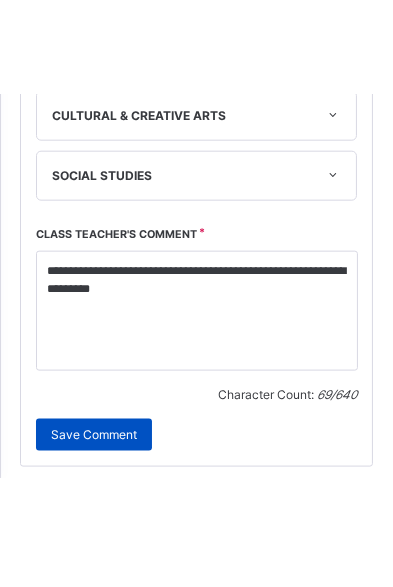 scroll, scrollTop: 1149, scrollLeft: 0, axis: vertical 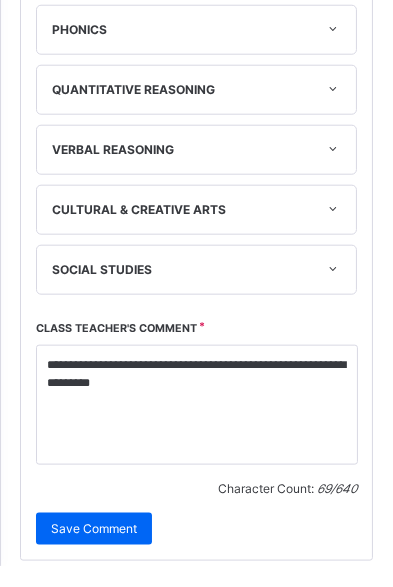 click on "Next student" at bounding box center [273, -452] 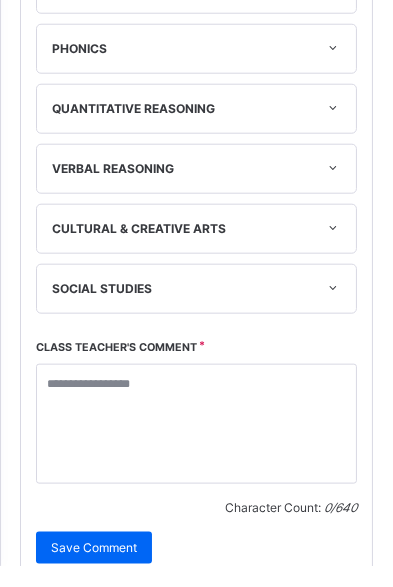 scroll, scrollTop: 1130, scrollLeft: 0, axis: vertical 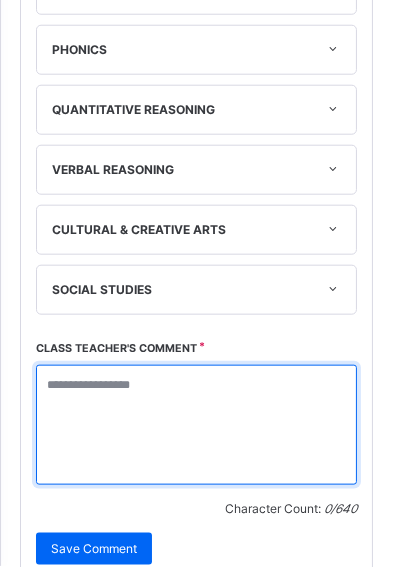 click at bounding box center (196, 445) 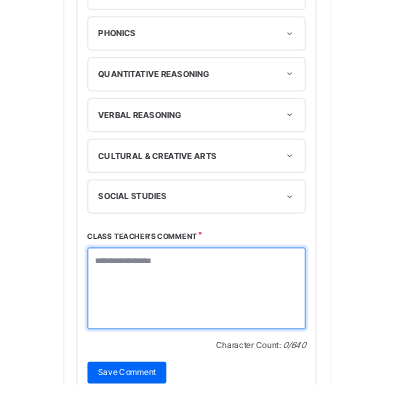scroll, scrollTop: 1323, scrollLeft: 0, axis: vertical 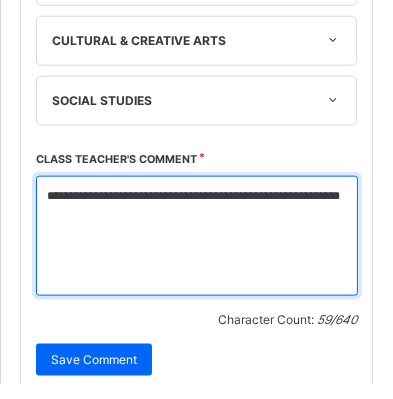 click on "**********" at bounding box center [197, 251] 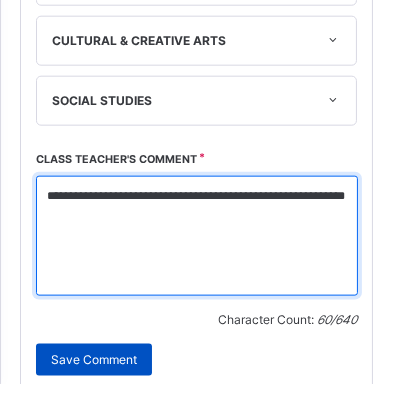 type on "**********" 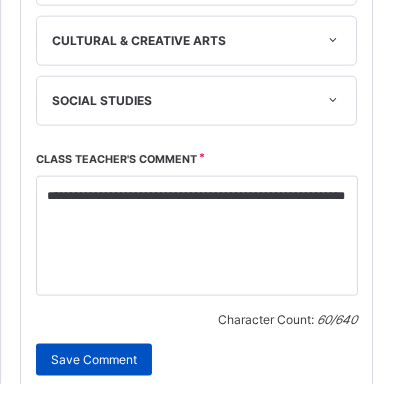 click on "Save Comment" at bounding box center (94, 375) 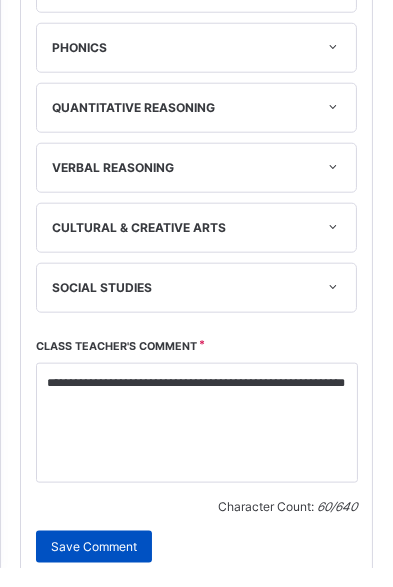 scroll, scrollTop: 551, scrollLeft: 0, axis: vertical 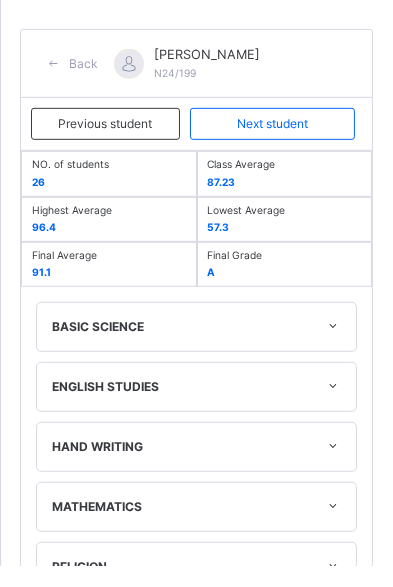 click on "Save Comment" at bounding box center (94, 1147) 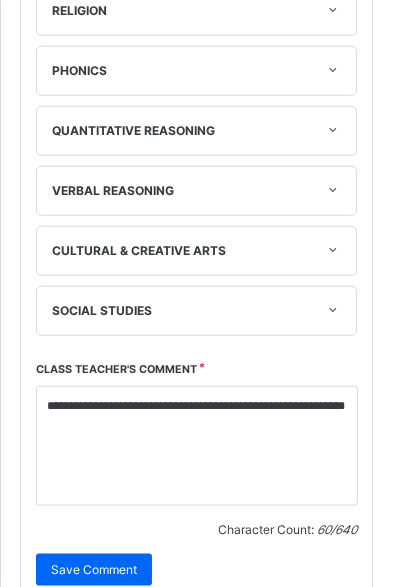 click on "Next student" at bounding box center [273, -432] 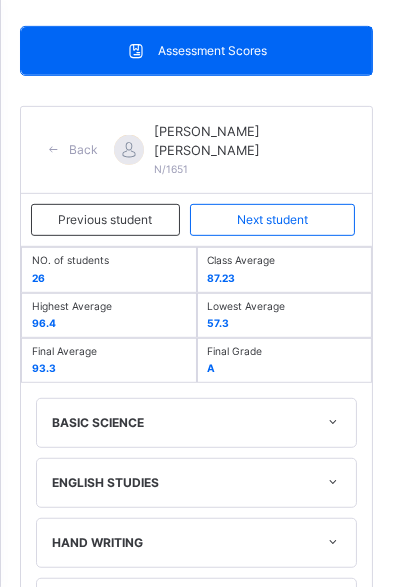 scroll, scrollTop: 1130, scrollLeft: 0, axis: vertical 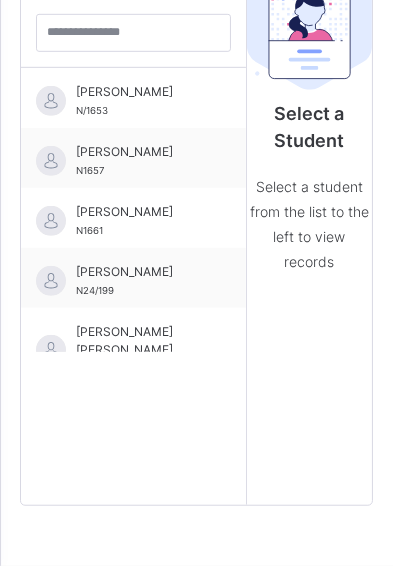click on "Select a Student Select a student from the list to the left to view records" at bounding box center [310, 232] 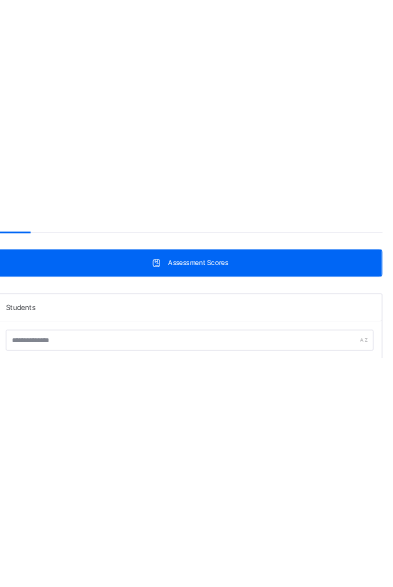 scroll, scrollTop: 445, scrollLeft: 0, axis: vertical 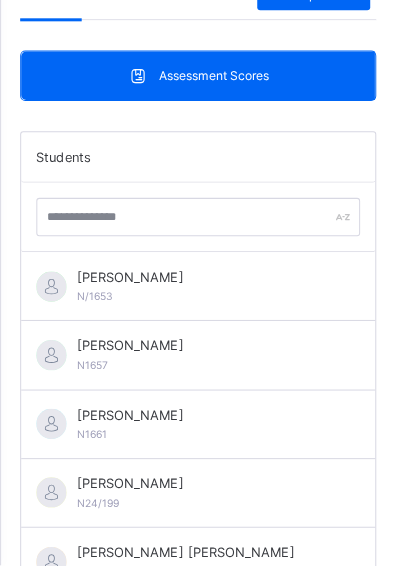 click on "ABUBAKAR ABU NURA N/1651" at bounding box center (196, 584) 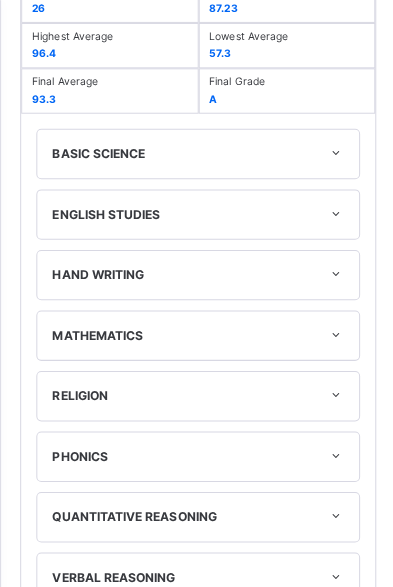 scroll, scrollTop: 766, scrollLeft: 0, axis: vertical 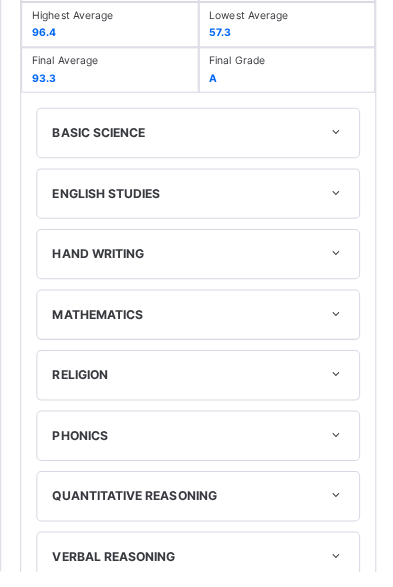 click at bounding box center (196, 828) 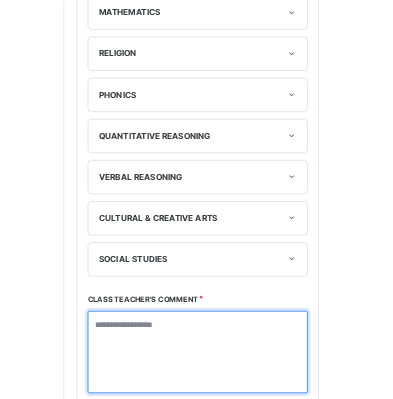 scroll, scrollTop: 1323, scrollLeft: 0, axis: vertical 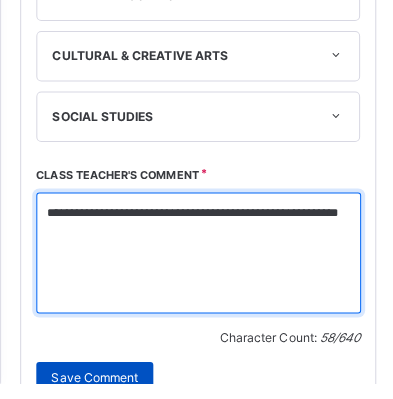 type on "**********" 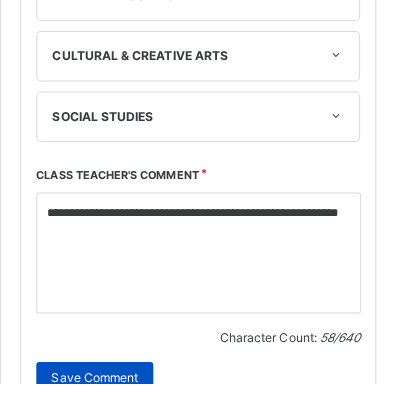 click on "Save Comment" at bounding box center [94, 394] 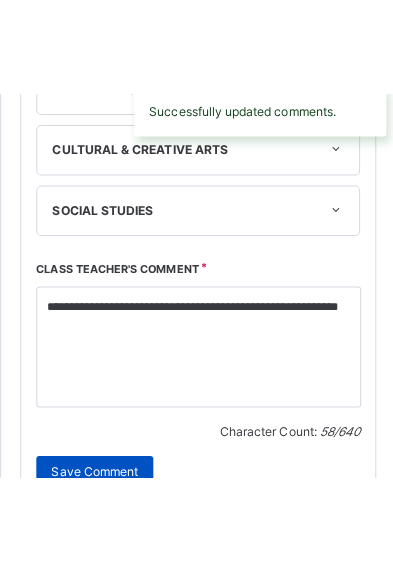 scroll, scrollTop: 1130, scrollLeft: 0, axis: vertical 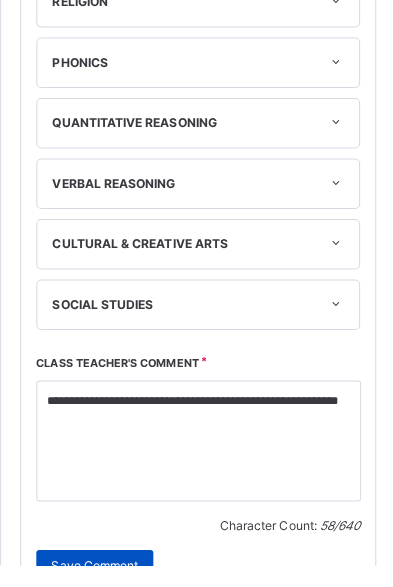 click on "Save Comment" at bounding box center [94, 588] 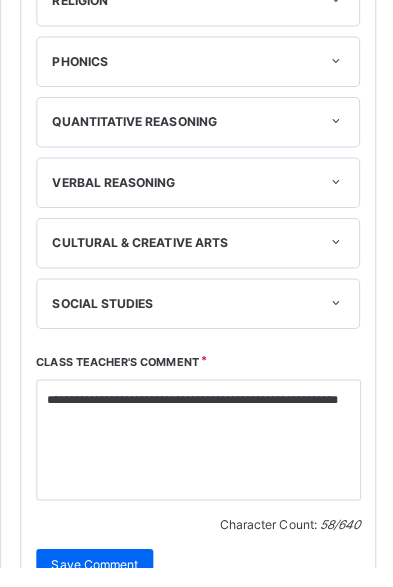 click on "Next student" at bounding box center (273, -418) 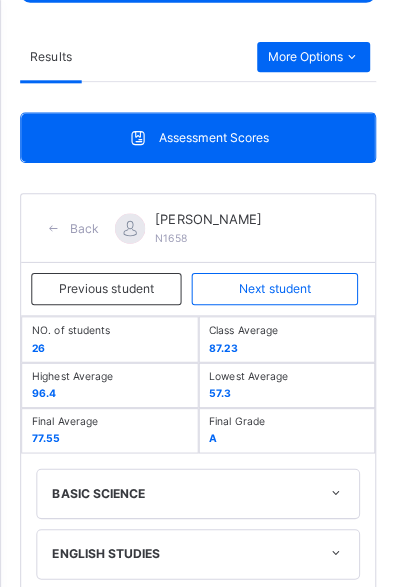 scroll, scrollTop: 1130, scrollLeft: 0, axis: vertical 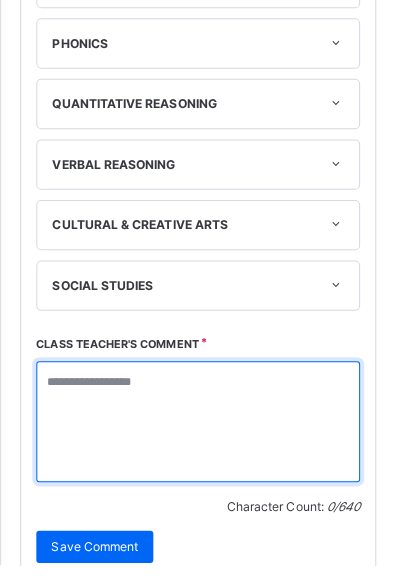 click at bounding box center [196, 445] 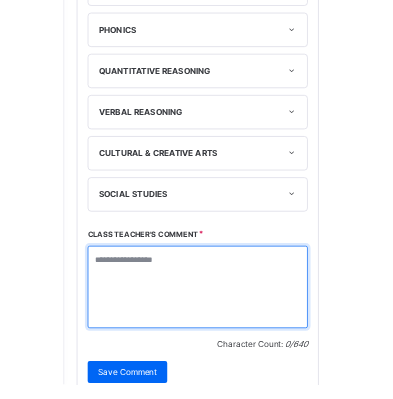 scroll, scrollTop: 1323, scrollLeft: 0, axis: vertical 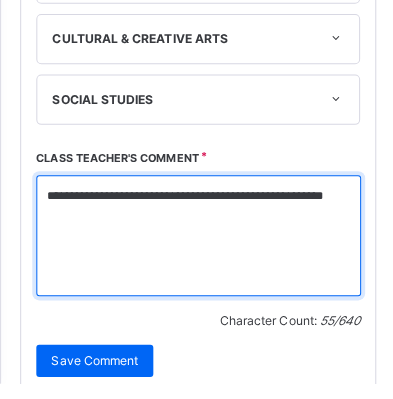 click on "**********" at bounding box center (197, 252) 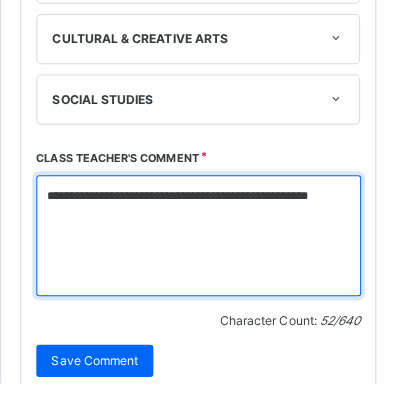 click on "**********" at bounding box center [197, 252] 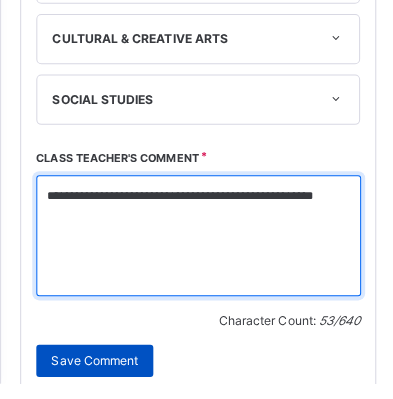 type on "**********" 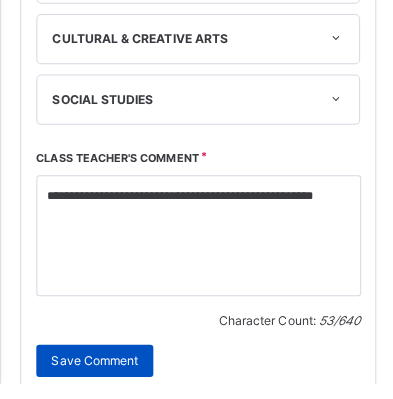 click on "Save Comment" at bounding box center [94, 376] 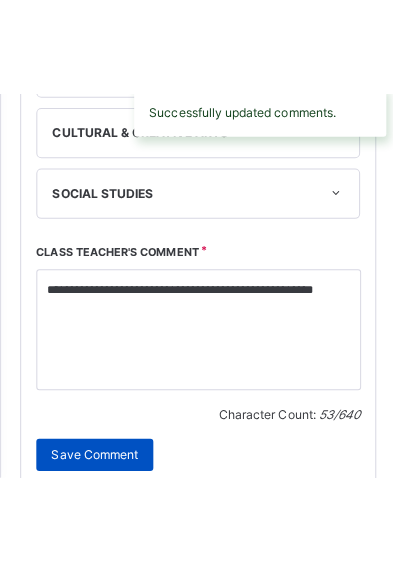 scroll, scrollTop: 1130, scrollLeft: 0, axis: vertical 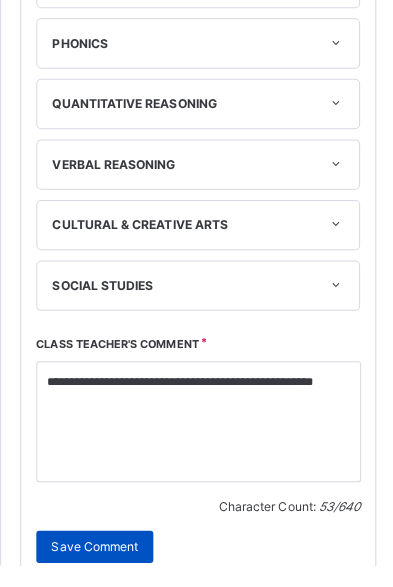click on "Save Comment" at bounding box center [94, 569] 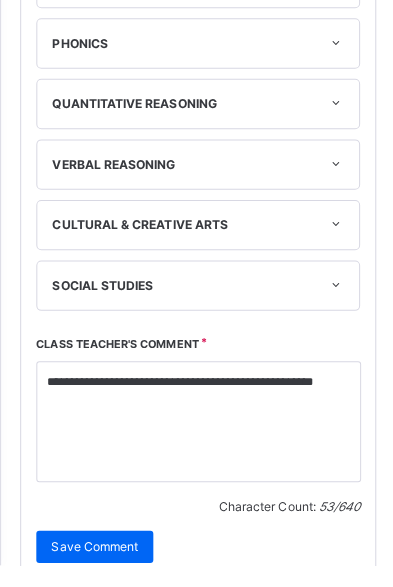 click on "Next student" at bounding box center (273, -433) 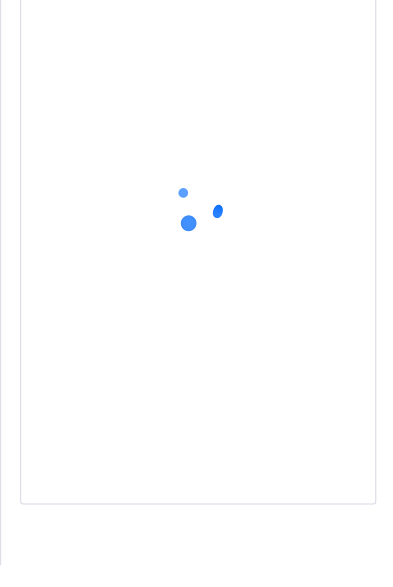 scroll, scrollTop: 490, scrollLeft: 0, axis: vertical 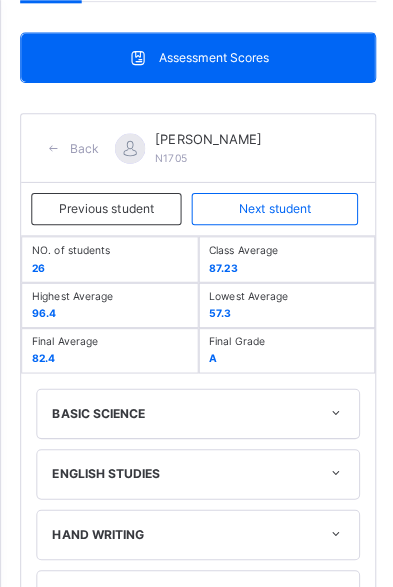click at bounding box center (196, 1085) 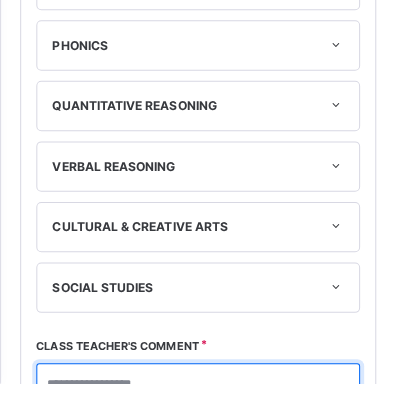 scroll, scrollTop: 1323, scrollLeft: 0, axis: vertical 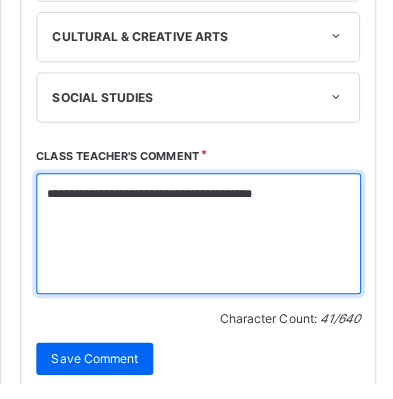 click on "**********" at bounding box center (197, 251) 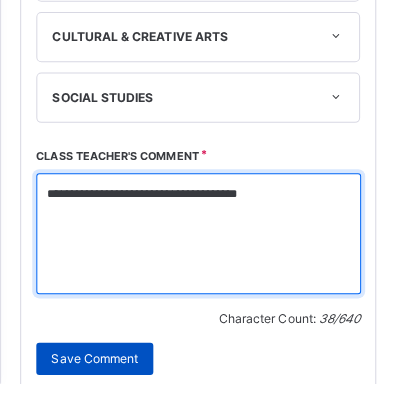 type on "**********" 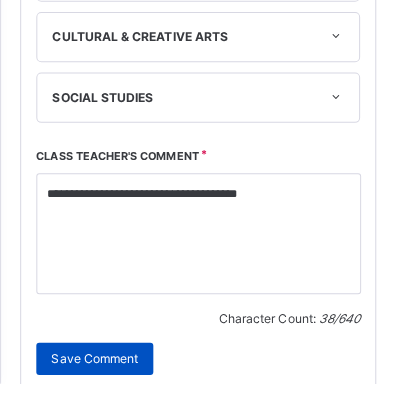 click on "Save Comment" at bounding box center [94, 375] 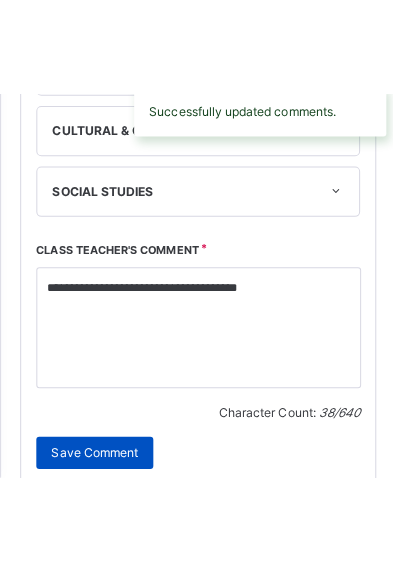 scroll, scrollTop: 1130, scrollLeft: 0, axis: vertical 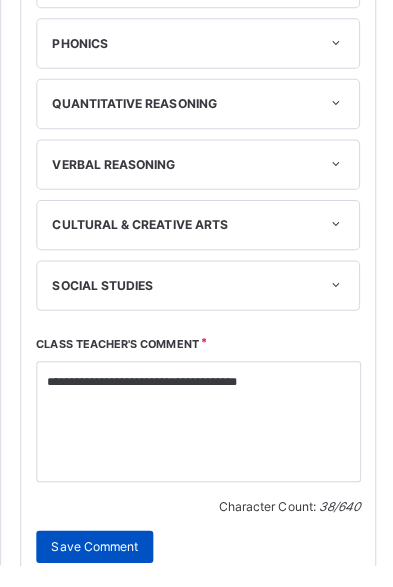 click on "Save Comment" at bounding box center (94, 569) 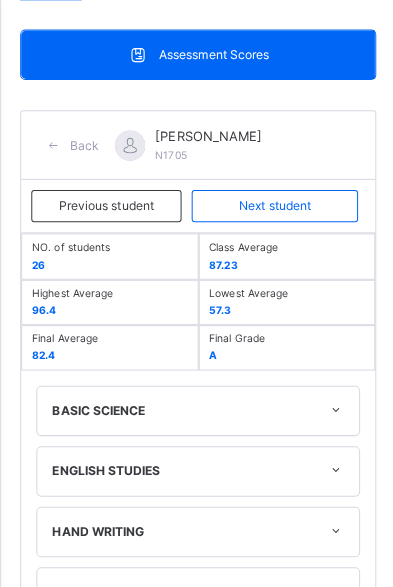 scroll, scrollTop: 490, scrollLeft: 0, axis: vertical 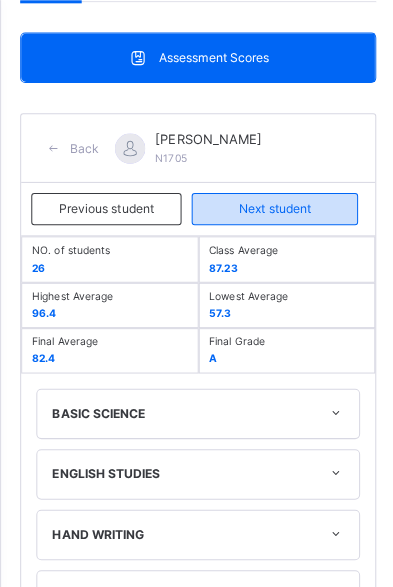 click on "Next student" at bounding box center (273, 207) 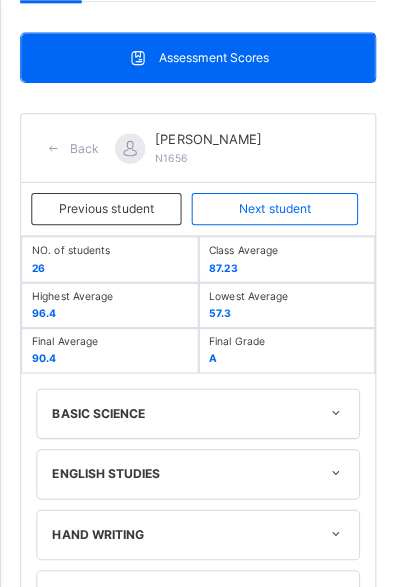 scroll, scrollTop: 318, scrollLeft: 0, axis: vertical 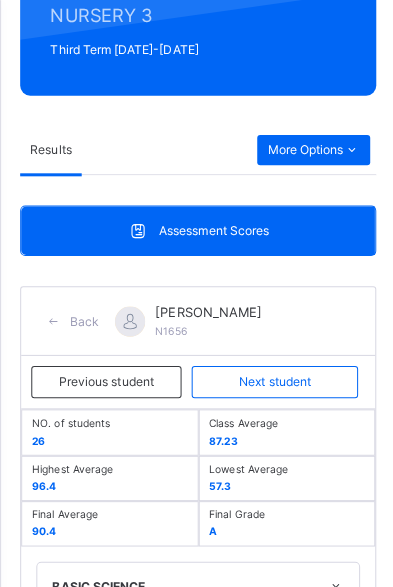 click at bounding box center (196, 1257) 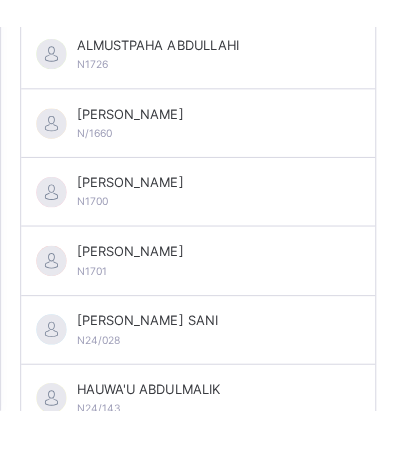 scroll, scrollTop: 309, scrollLeft: 0, axis: vertical 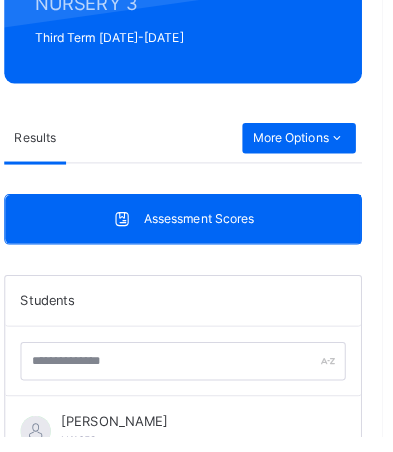 click on "ALIYU ALIYU IBRAHIM N1656" at bounding box center [196, 925] 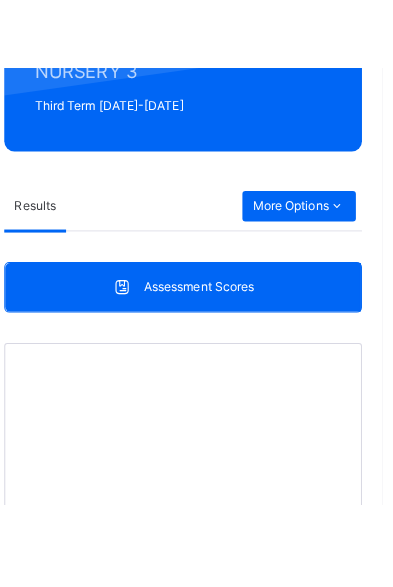 scroll, scrollTop: 639, scrollLeft: 0, axis: vertical 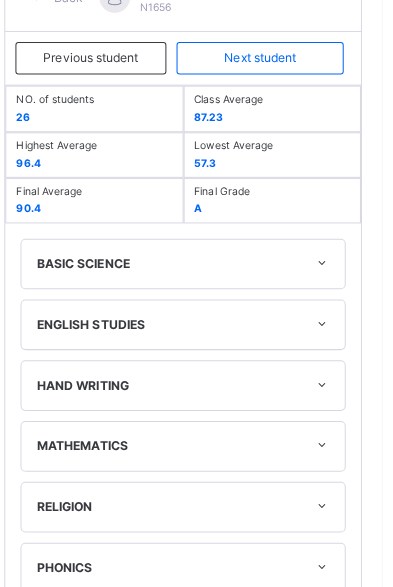 click on "HAND WRITING" at bounding box center (196, 381) 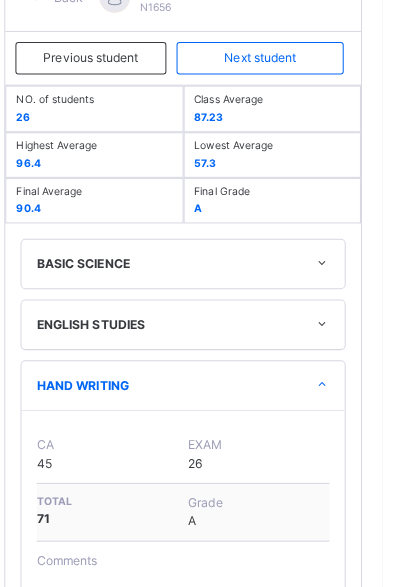 click at bounding box center (196, 1129) 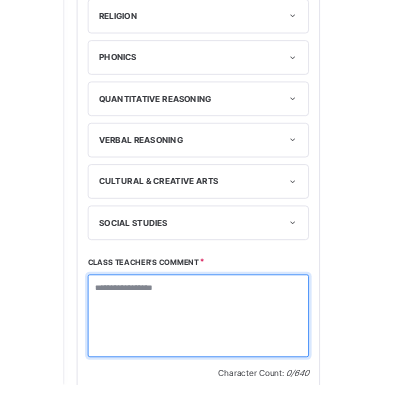 scroll, scrollTop: 1516, scrollLeft: 0, axis: vertical 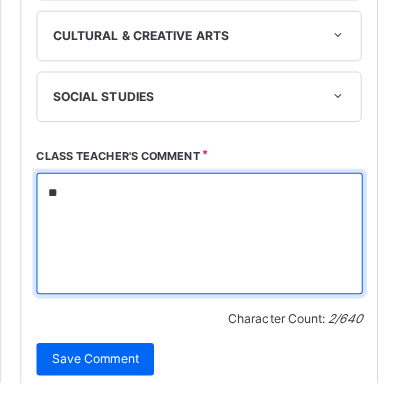 type on "*" 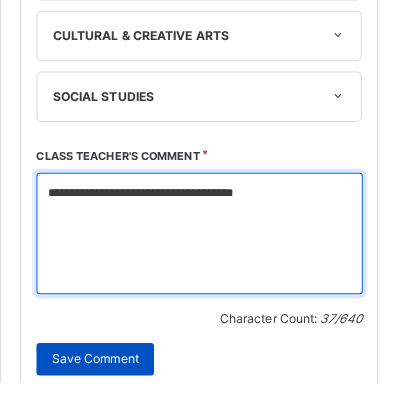 type on "**********" 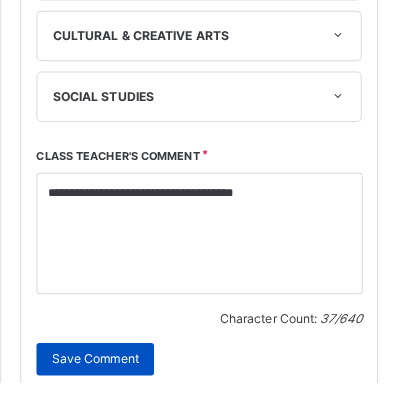 click on "Save Comment" at bounding box center [94, 376] 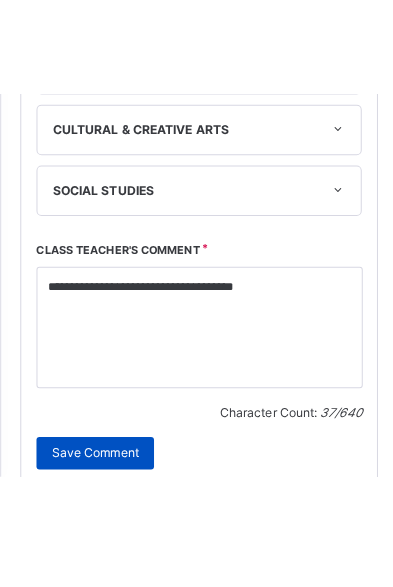 scroll, scrollTop: 1322, scrollLeft: 0, axis: vertical 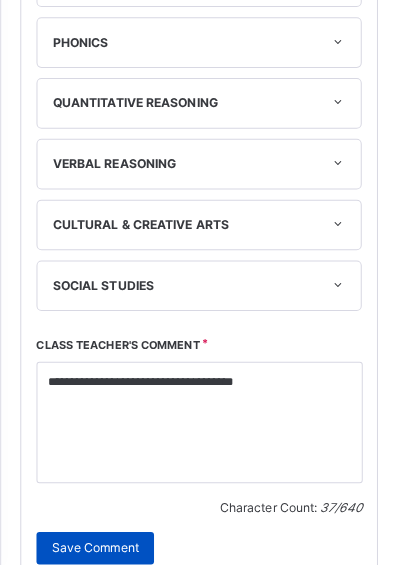 click on "Save Comment" at bounding box center (94, 570) 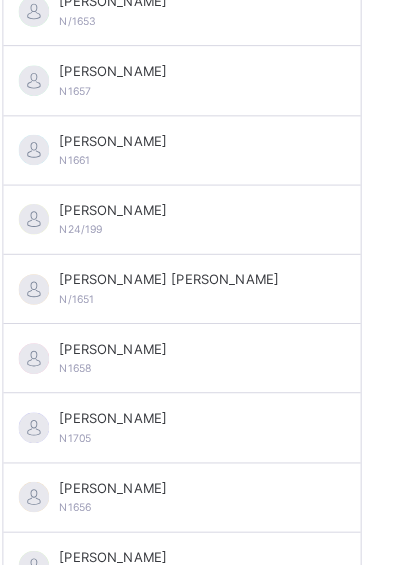 scroll, scrollTop: 716, scrollLeft: 0, axis: vertical 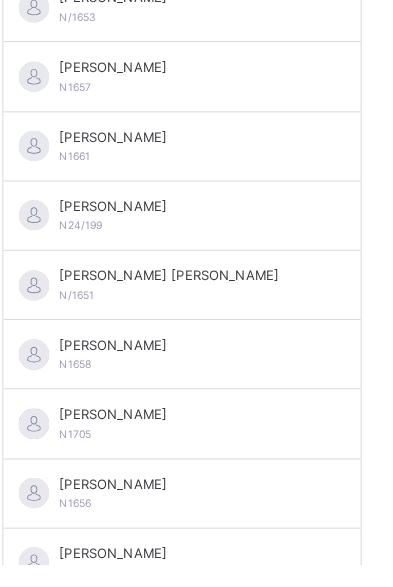 click on "[PERSON_NAME]" at bounding box center [129, 508] 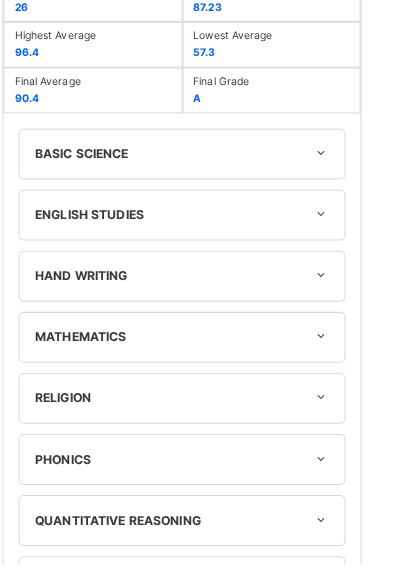 scroll, scrollTop: 1130, scrollLeft: 0, axis: vertical 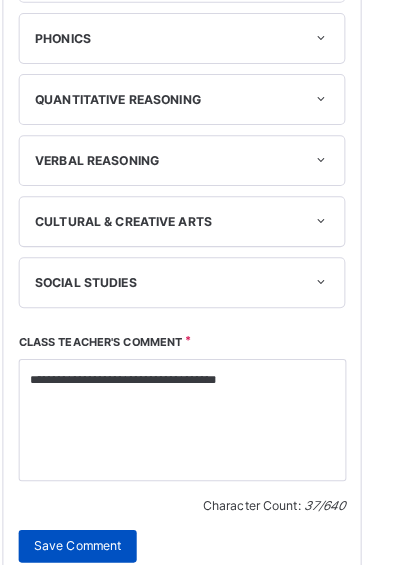 click on "Save Comment" at bounding box center [94, 569] 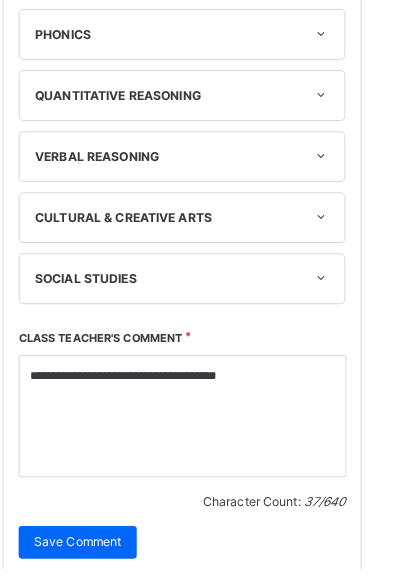 click on "Next student" at bounding box center [273, -440] 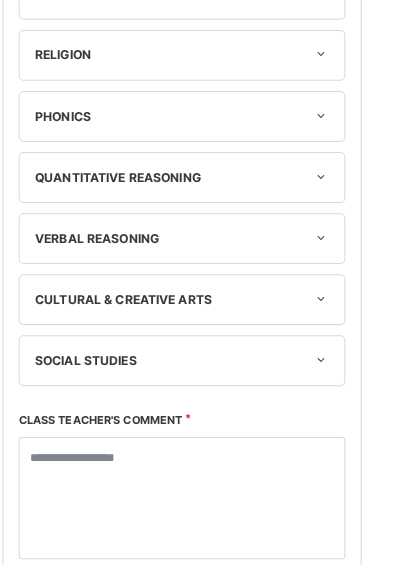 scroll, scrollTop: 1122, scrollLeft: 0, axis: vertical 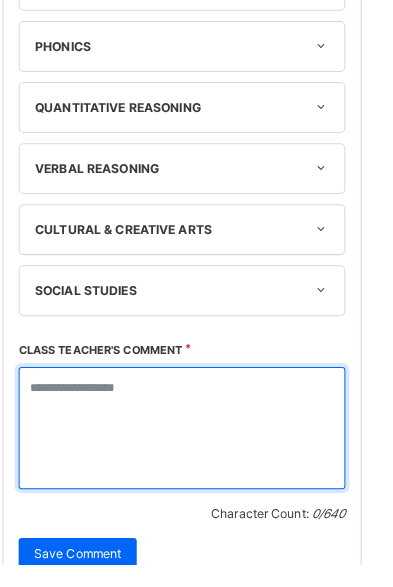 click at bounding box center (196, 453) 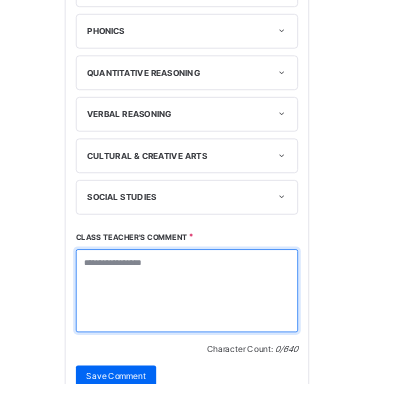 scroll, scrollTop: 1323, scrollLeft: 0, axis: vertical 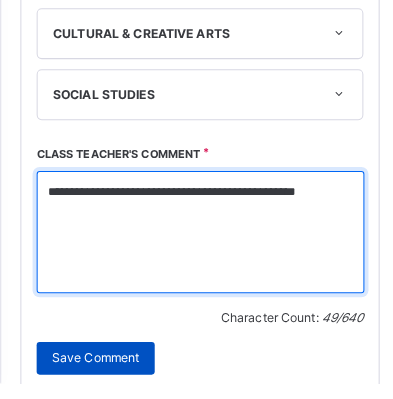 type on "**********" 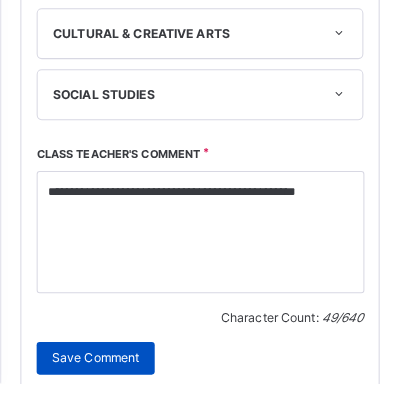 click on "Save Comment" at bounding box center (94, 375) 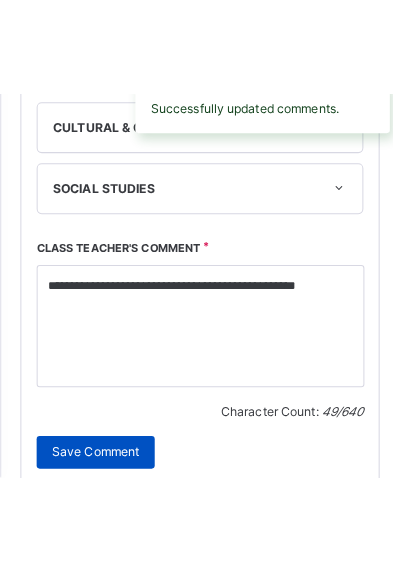 scroll, scrollTop: 1130, scrollLeft: 0, axis: vertical 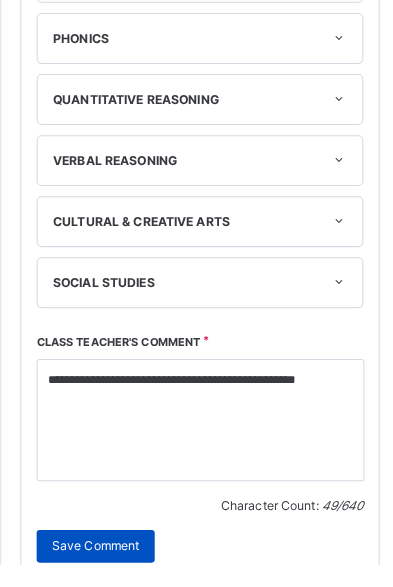 click on "Save Comment" at bounding box center [94, 569] 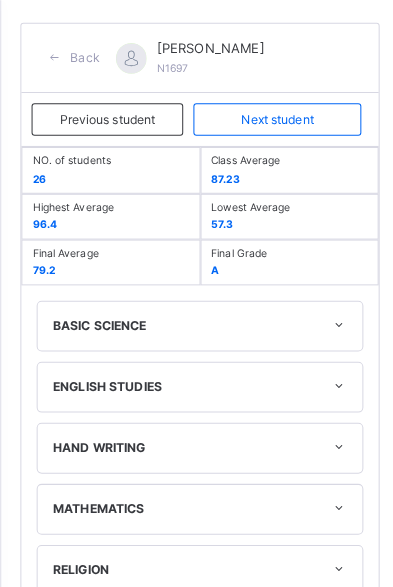 scroll, scrollTop: 578, scrollLeft: 0, axis: vertical 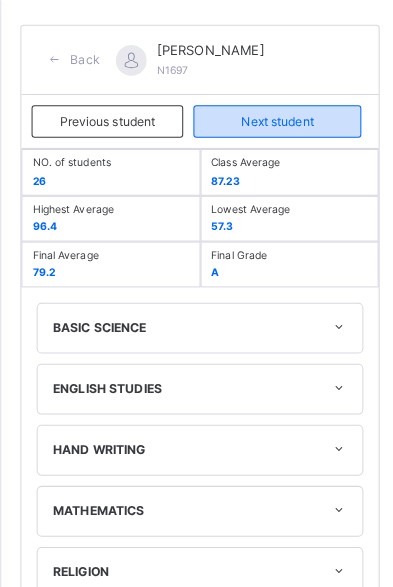click on "Next student" at bounding box center [273, 119] 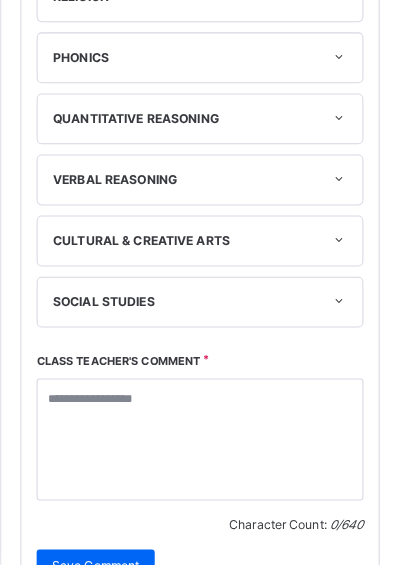 scroll, scrollTop: 1134, scrollLeft: 0, axis: vertical 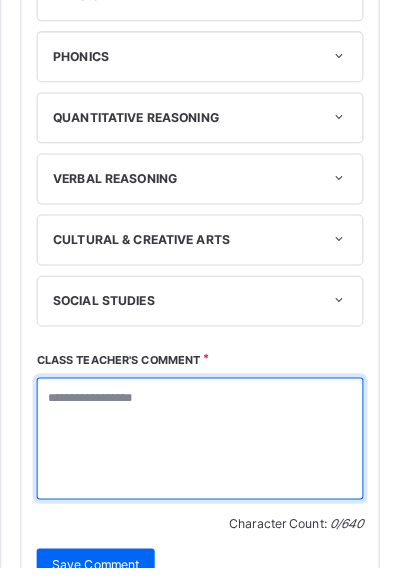 click at bounding box center (196, 460) 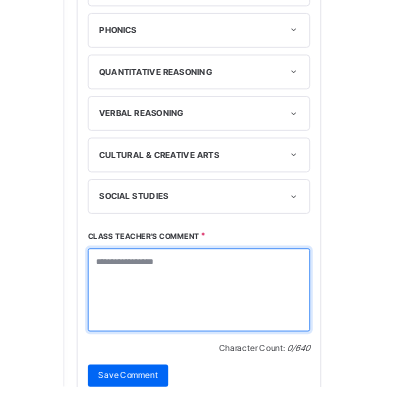 scroll, scrollTop: 1369, scrollLeft: 0, axis: vertical 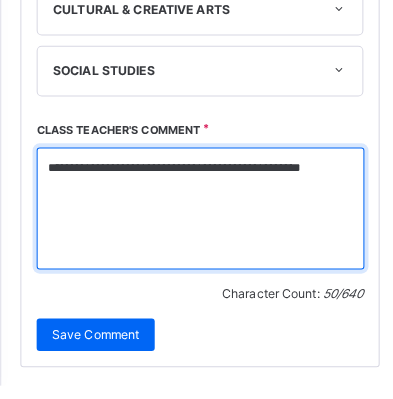 click on "**********" at bounding box center [197, 225] 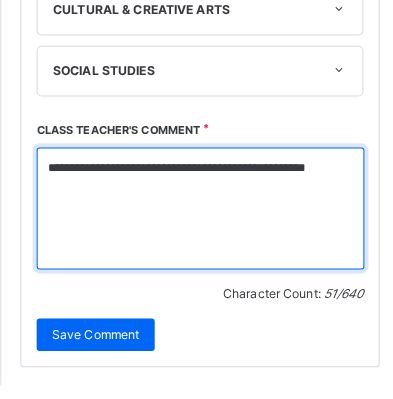 click on "**********" at bounding box center [197, 225] 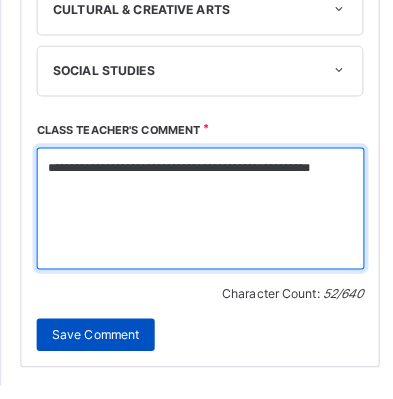 type on "**********" 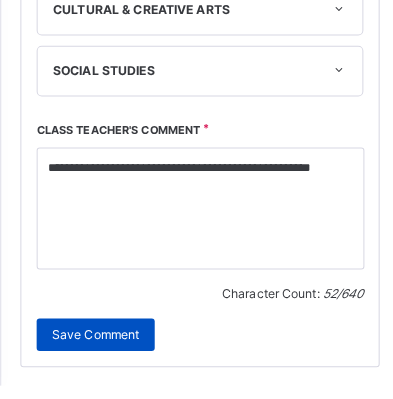 click on "Save Comment" at bounding box center (94, 349) 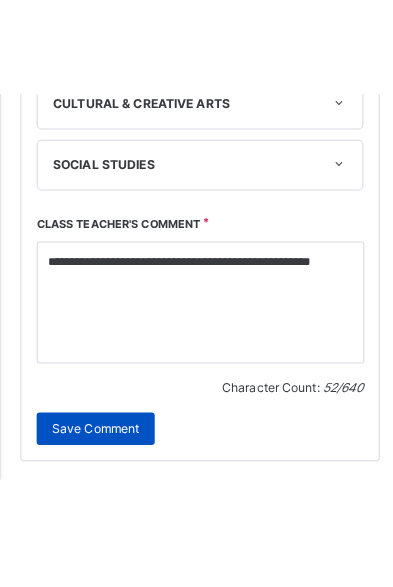 scroll, scrollTop: 1194, scrollLeft: 0, axis: vertical 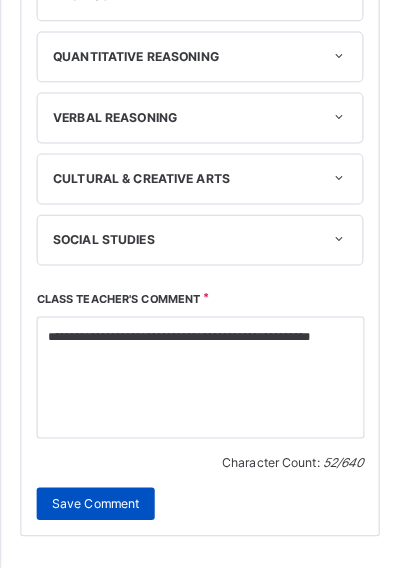 click on "Save Comment" at bounding box center [94, 524] 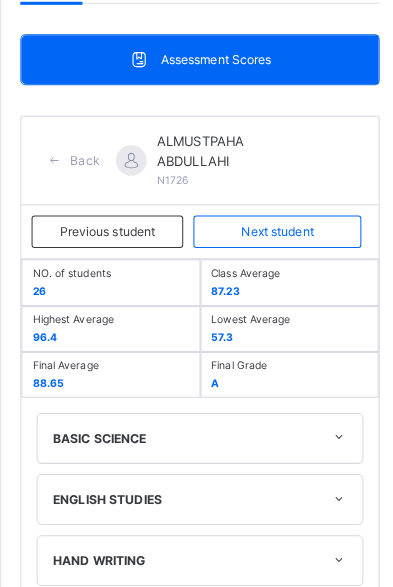 scroll, scrollTop: 486, scrollLeft: 0, axis: vertical 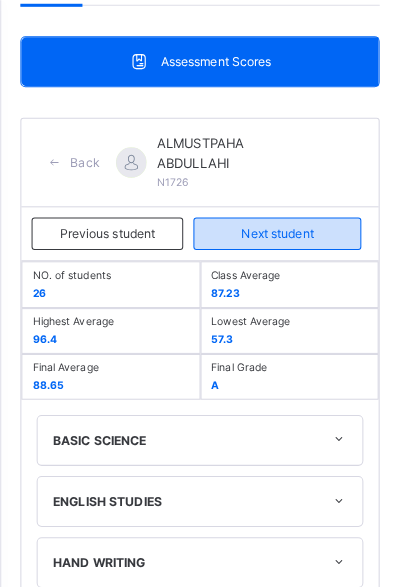 click on "Next student" at bounding box center [273, 230] 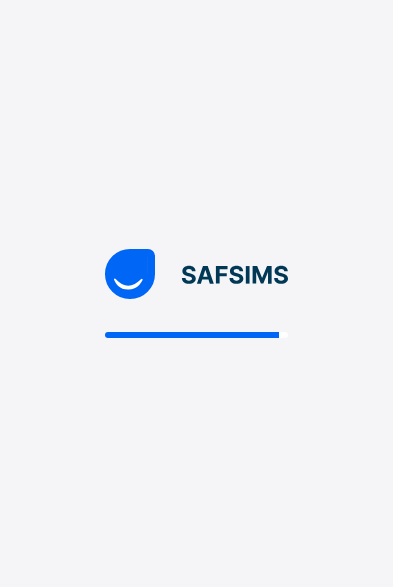 scroll, scrollTop: 0, scrollLeft: 0, axis: both 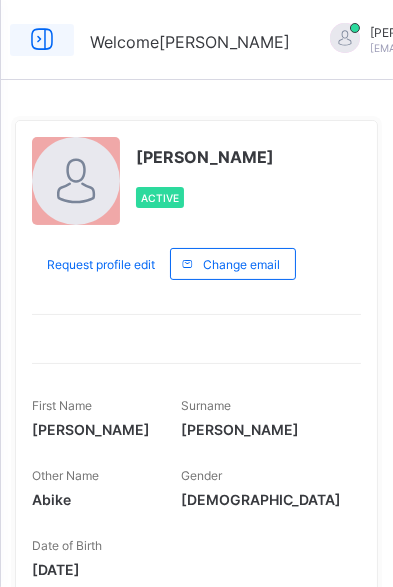click at bounding box center [42, 39] 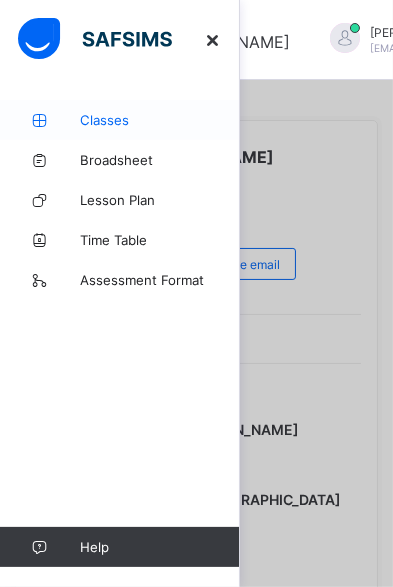 click on "Classes" at bounding box center [120, 120] 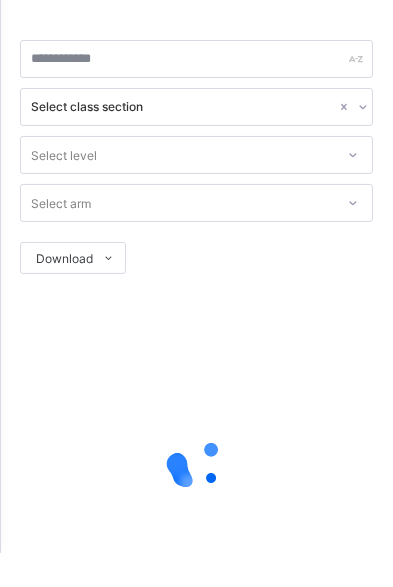 scroll, scrollTop: 0, scrollLeft: 0, axis: both 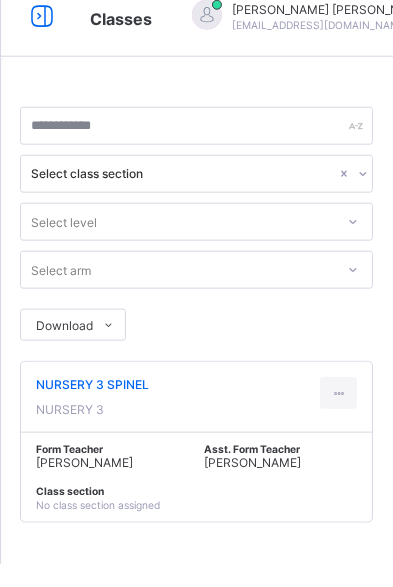 click on "NURSERY 3" at bounding box center (70, 432) 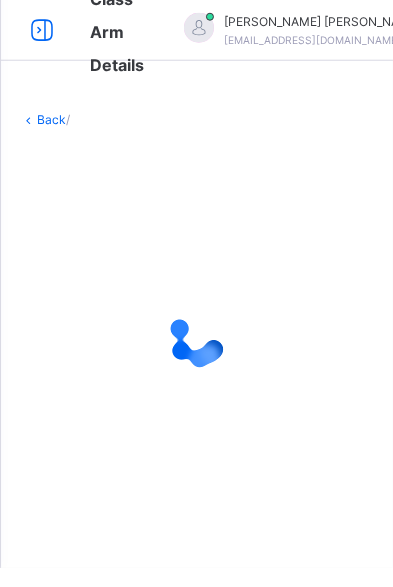 click at bounding box center (196, 358) 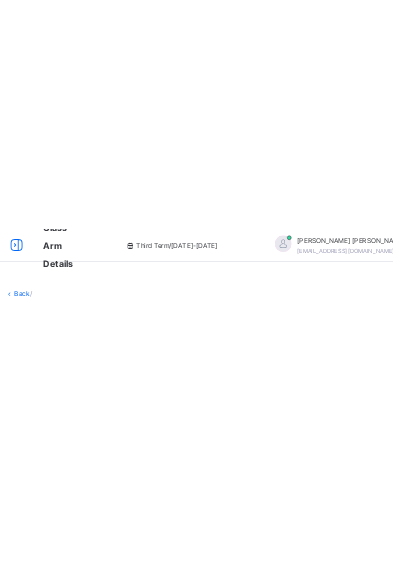 scroll, scrollTop: 0, scrollLeft: 0, axis: both 